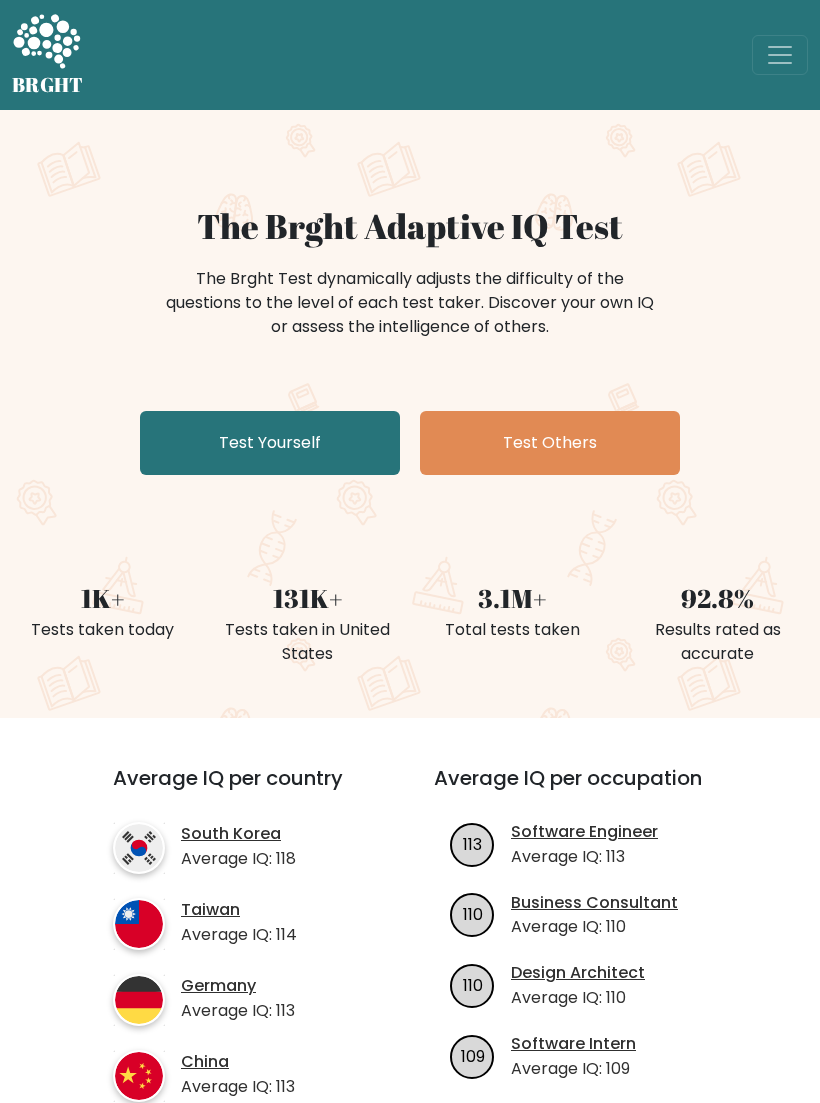 scroll, scrollTop: 0, scrollLeft: 0, axis: both 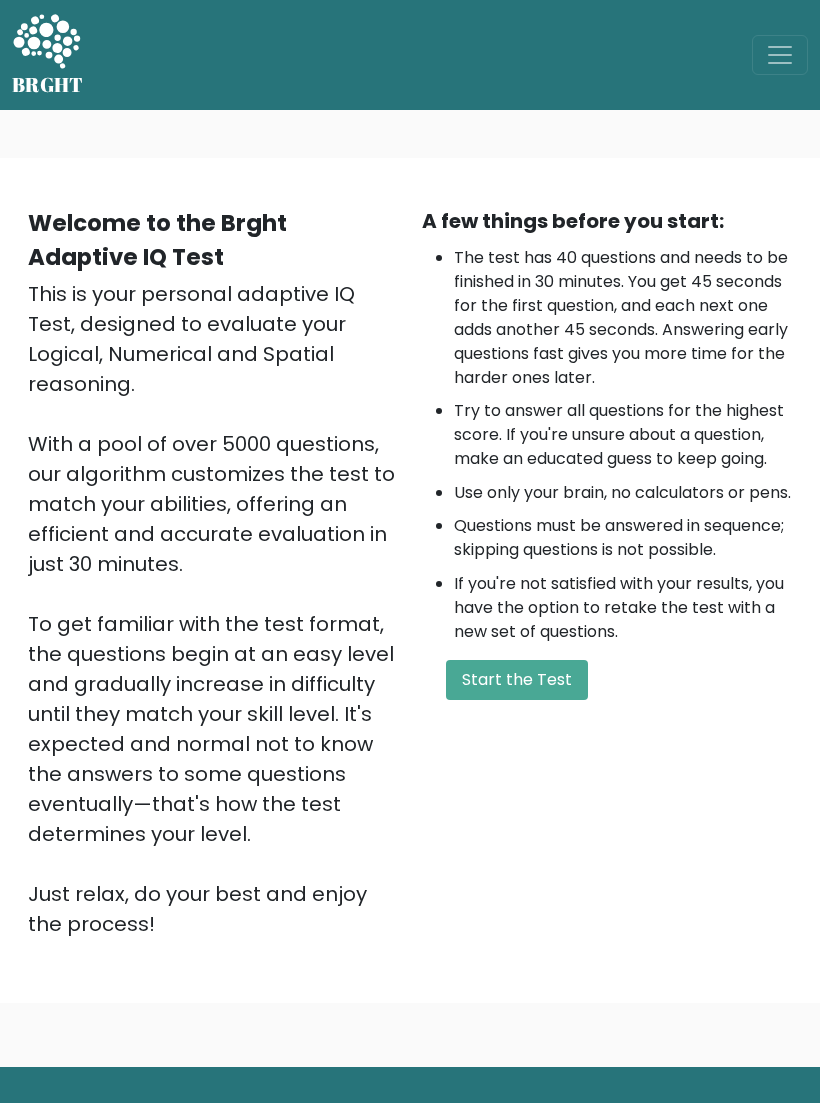 click on "Start the Test" at bounding box center (517, 680) 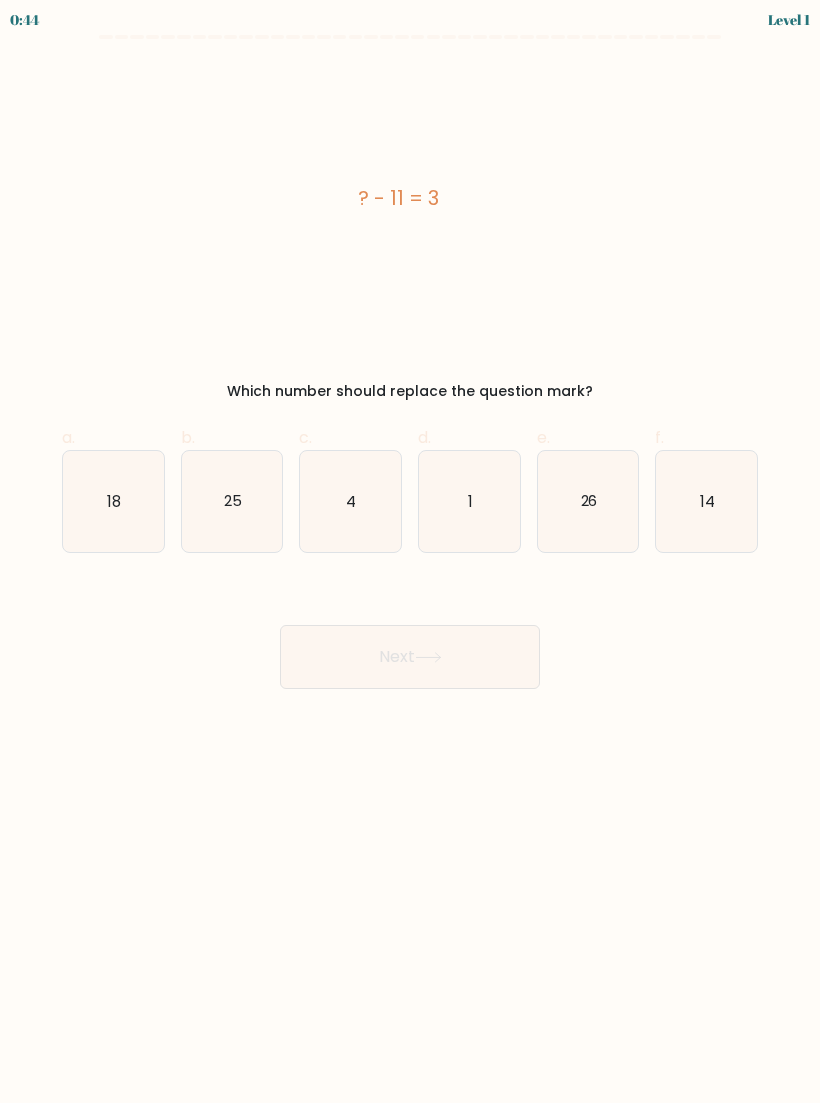 scroll, scrollTop: 0, scrollLeft: 0, axis: both 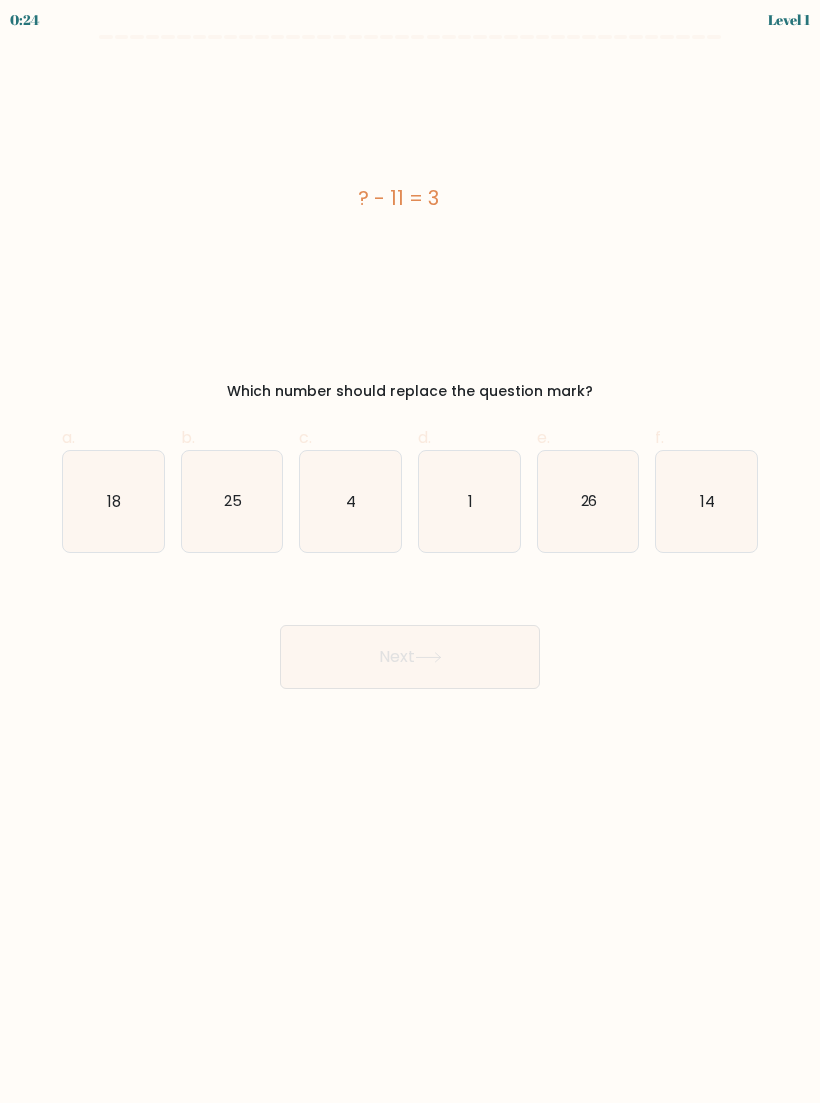 click on "14" at bounding box center (706, 501) 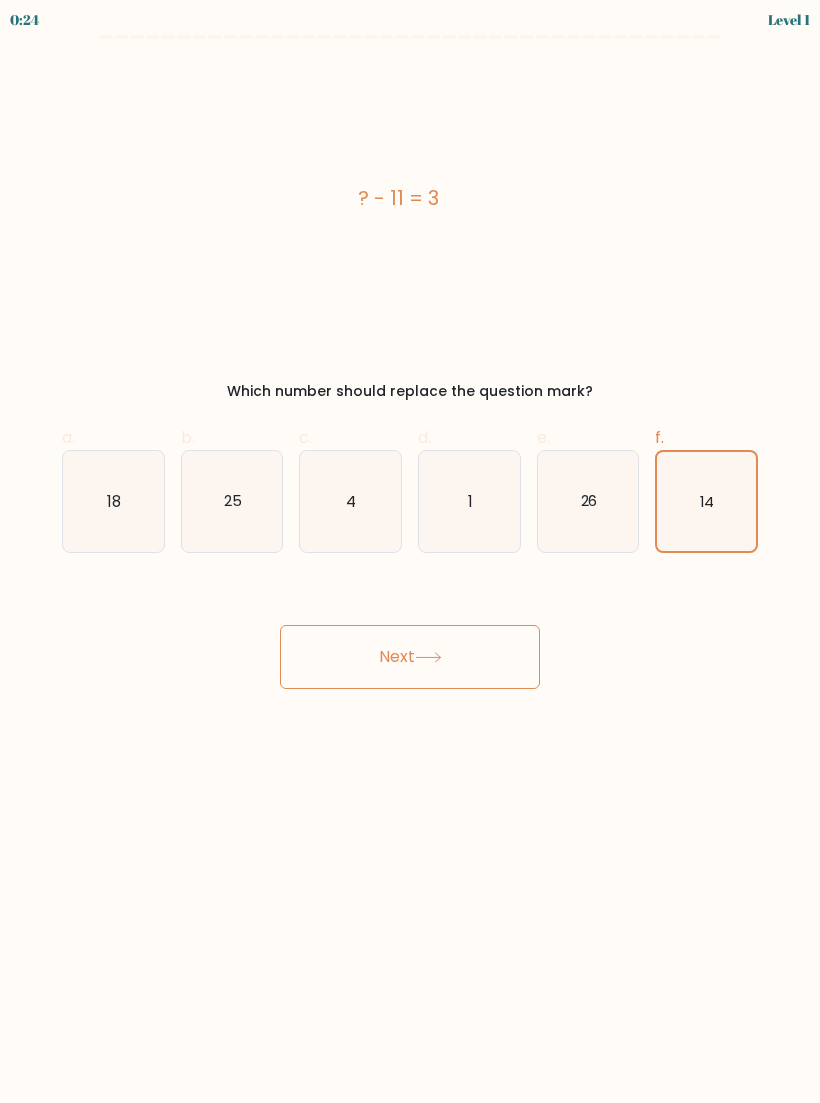 click on "Next" at bounding box center (410, 657) 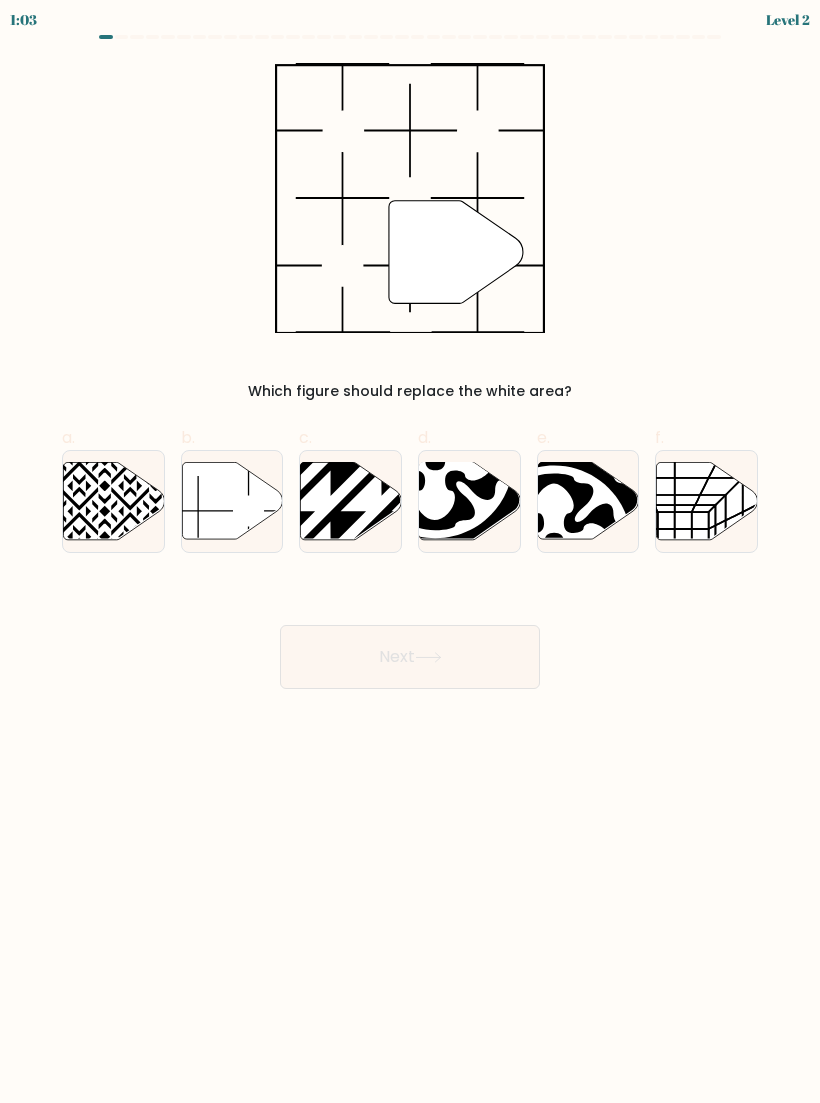 click at bounding box center [232, 500] 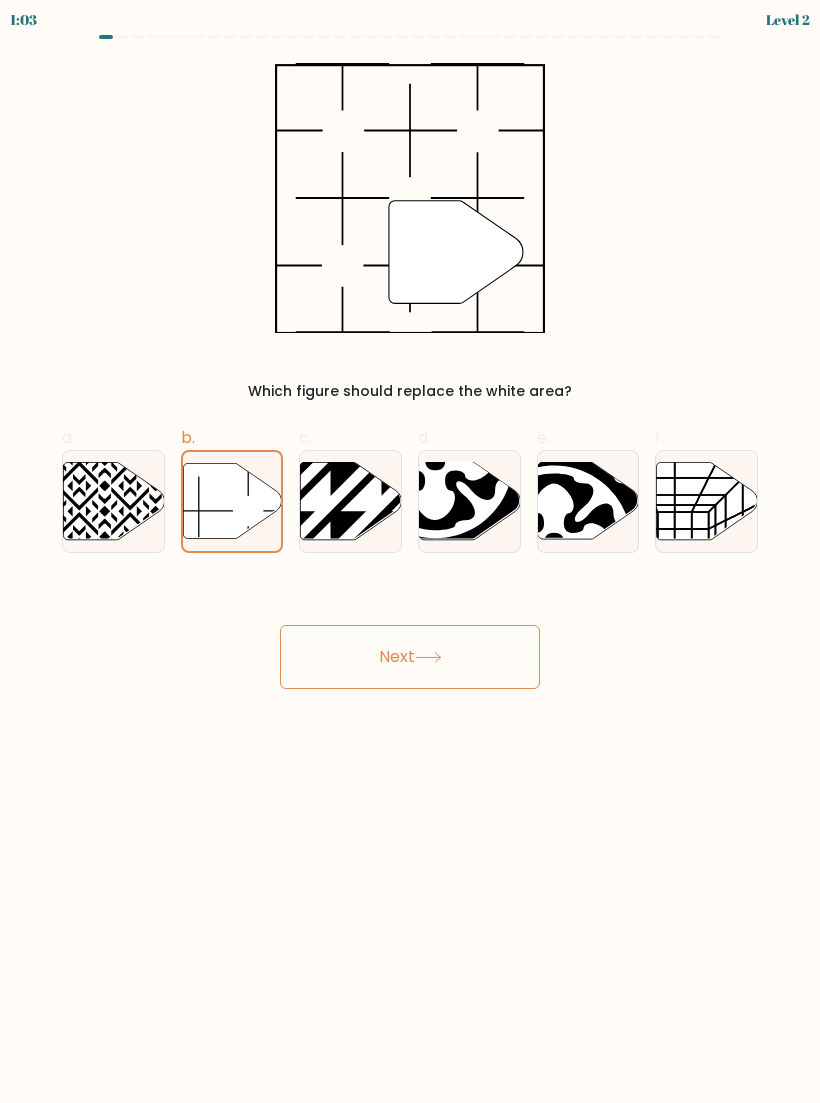 click on "Next" at bounding box center [410, 657] 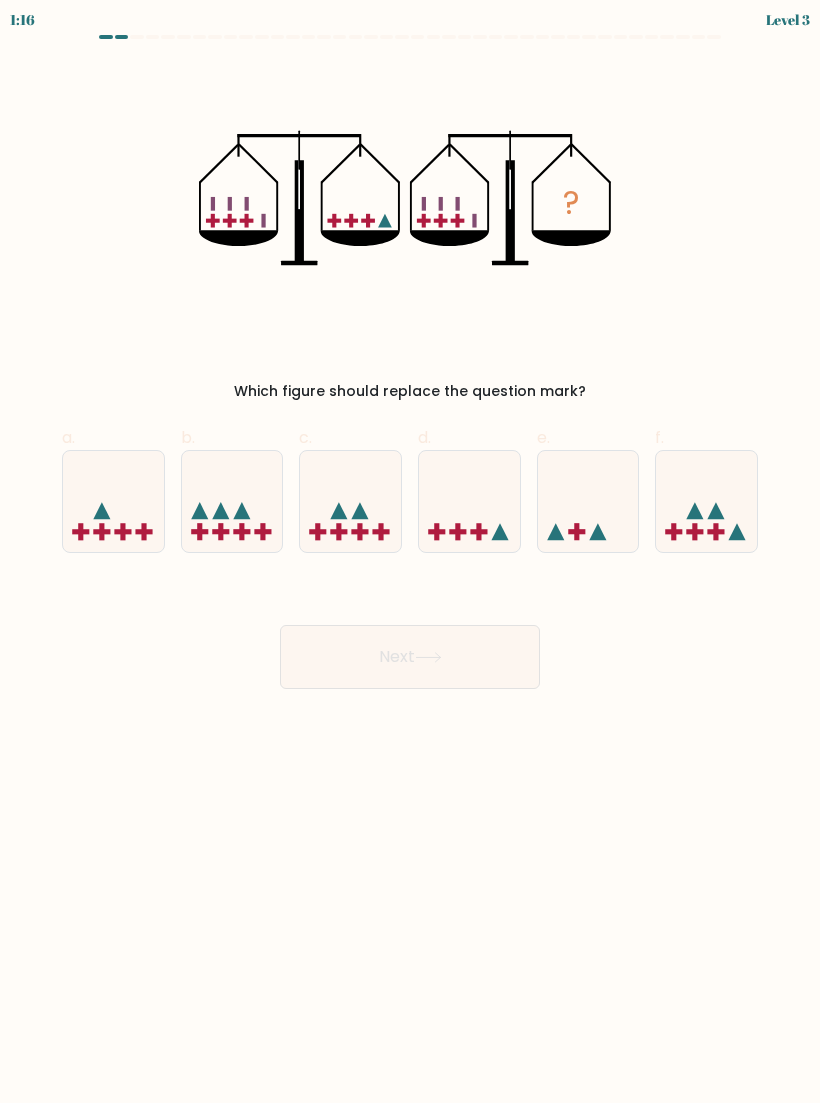 click at bounding box center [457, 531] 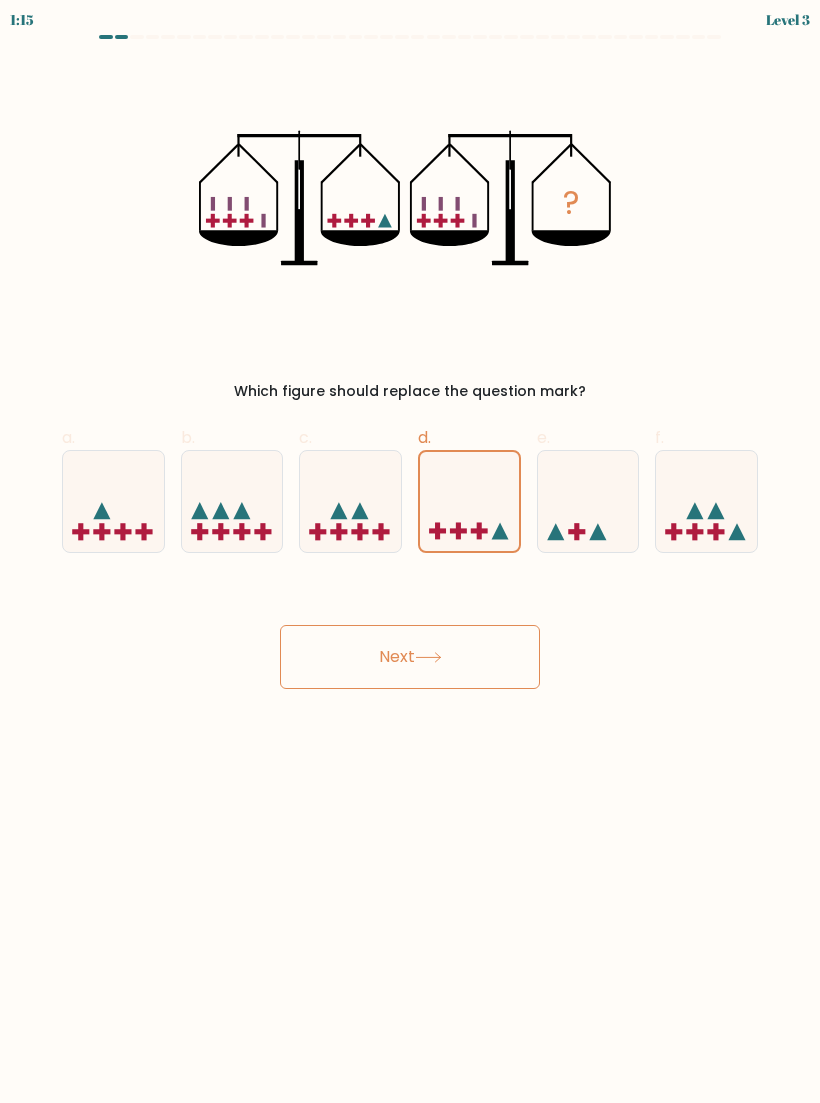 click on "Next" at bounding box center (410, 657) 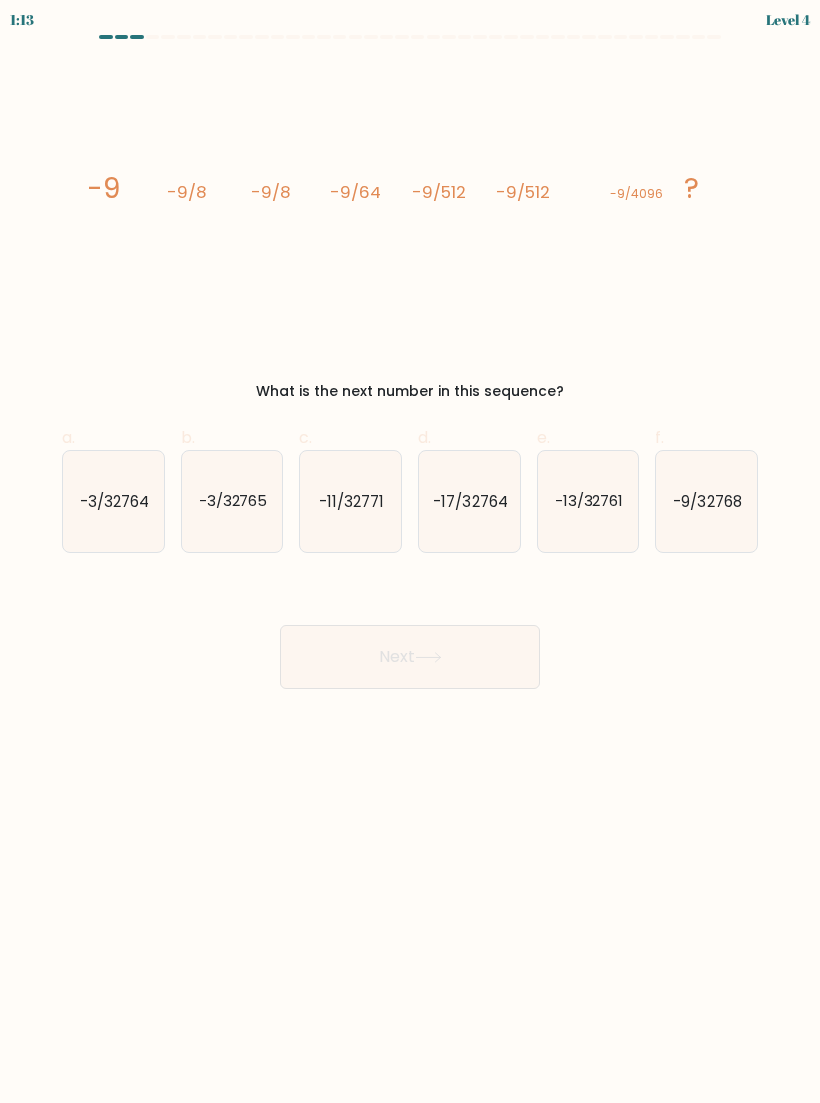 click on "-9/32768" at bounding box center [706, 501] 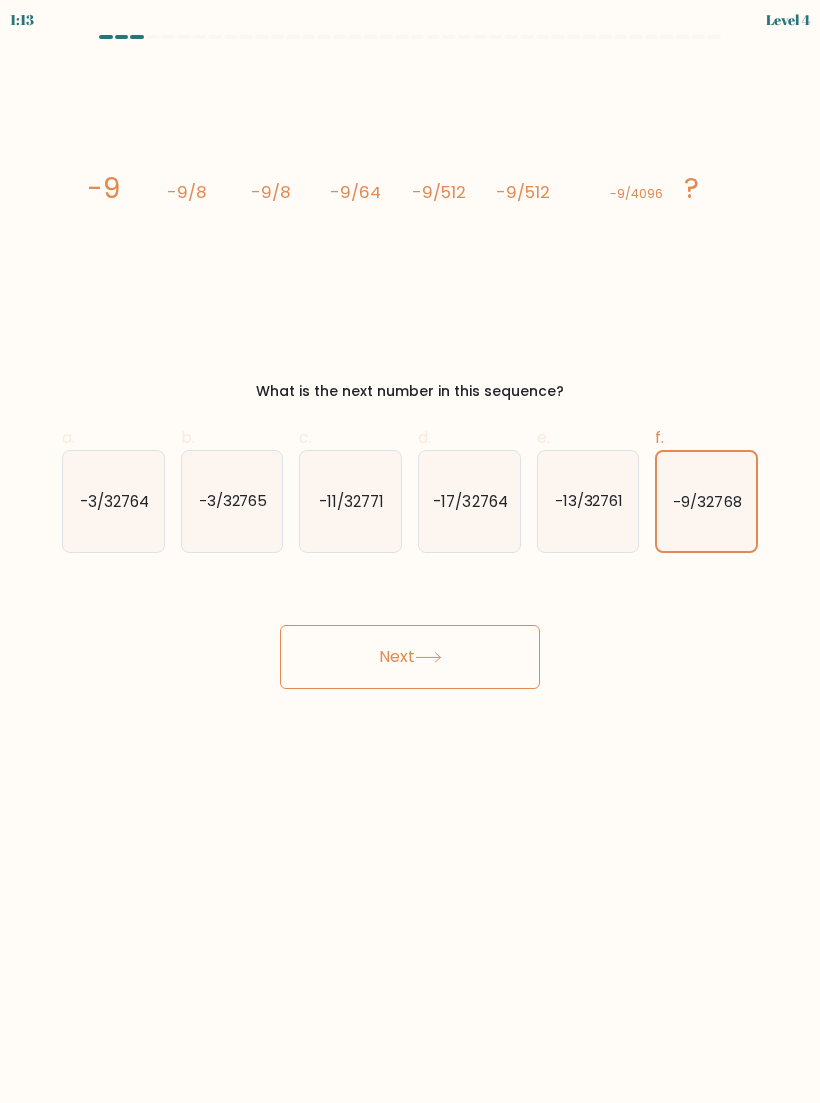 click on "Next" at bounding box center [410, 657] 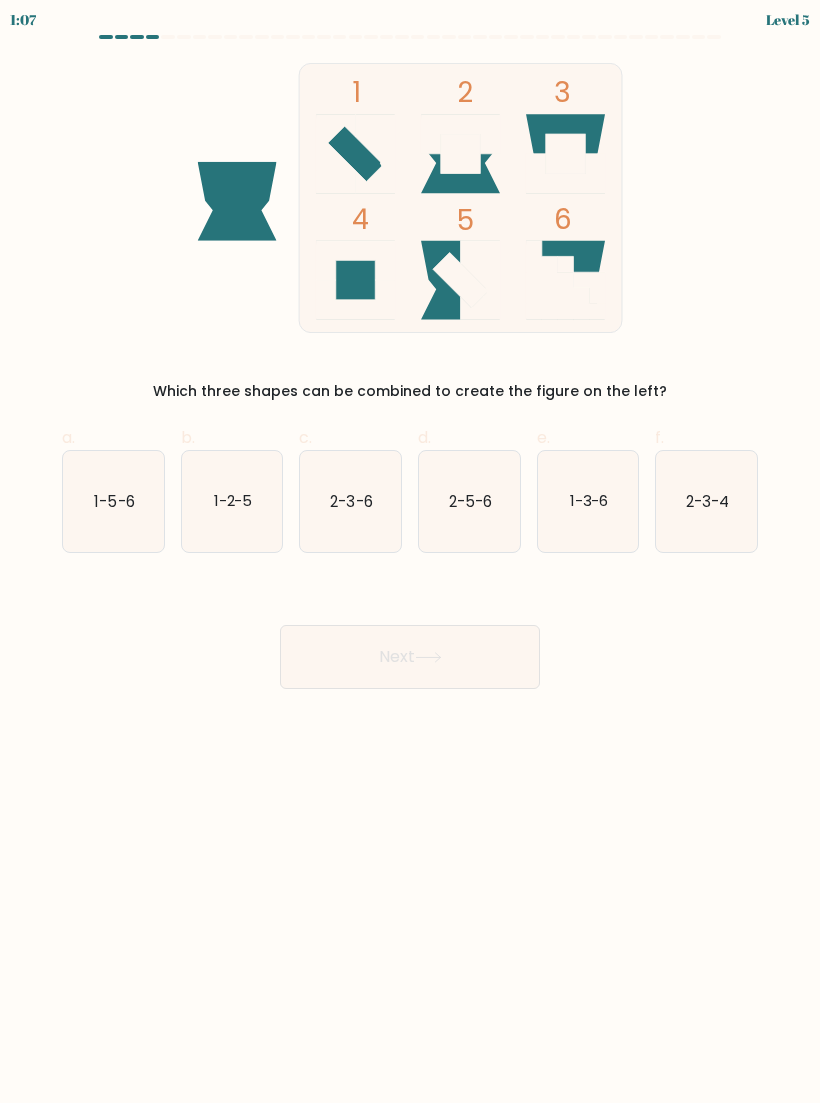 click on "2-3-4" at bounding box center [706, 501] 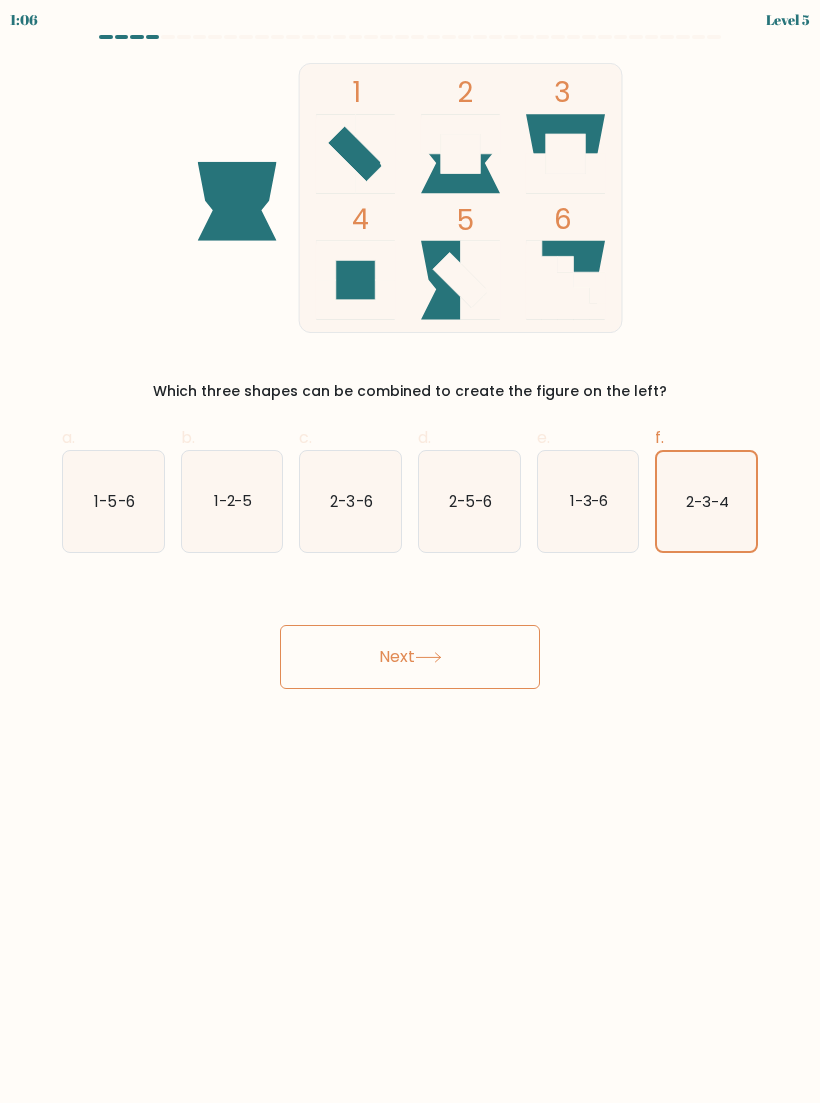 click on "Next" at bounding box center [410, 657] 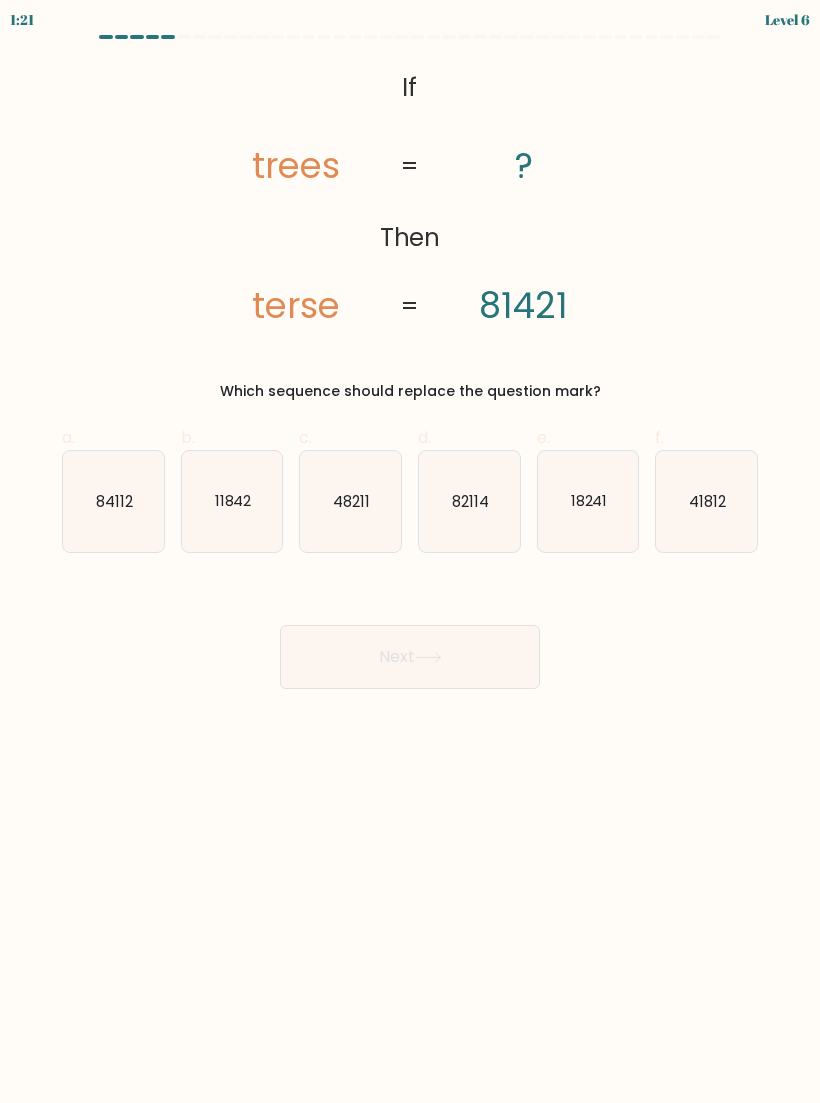click on "84112" at bounding box center [114, 500] 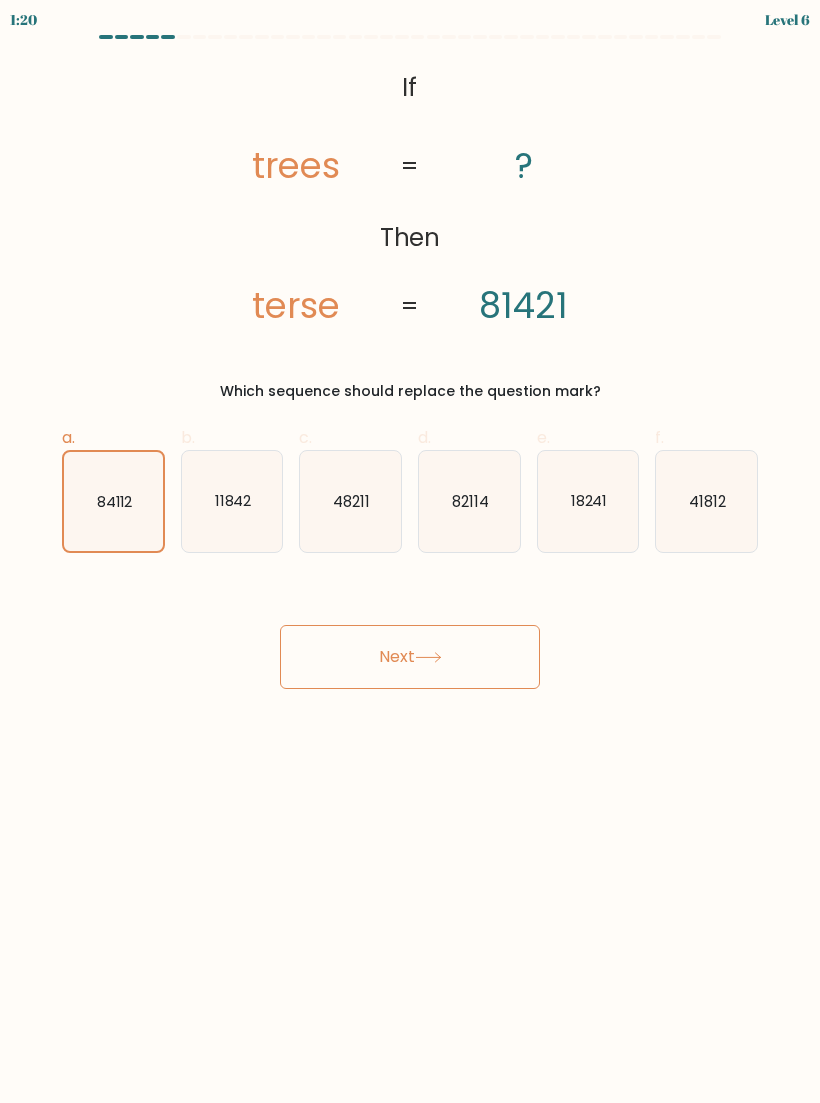 click on "Next" at bounding box center [410, 657] 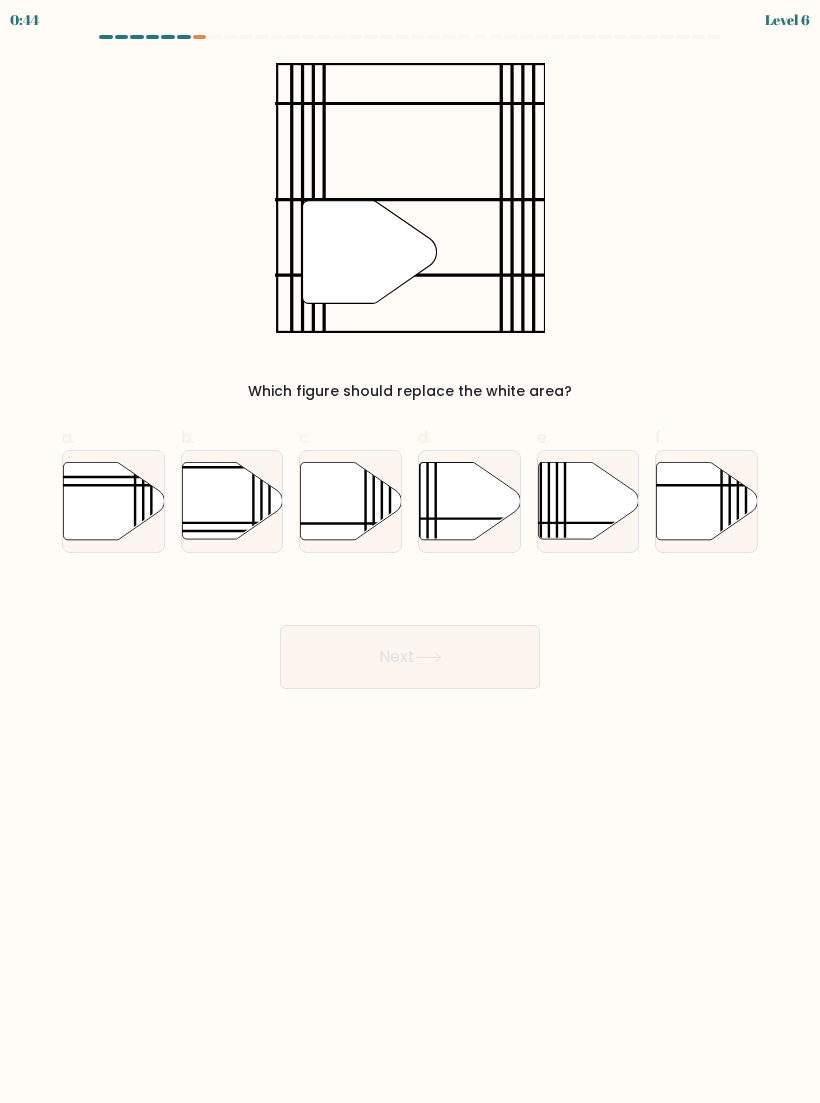 scroll, scrollTop: 0, scrollLeft: 0, axis: both 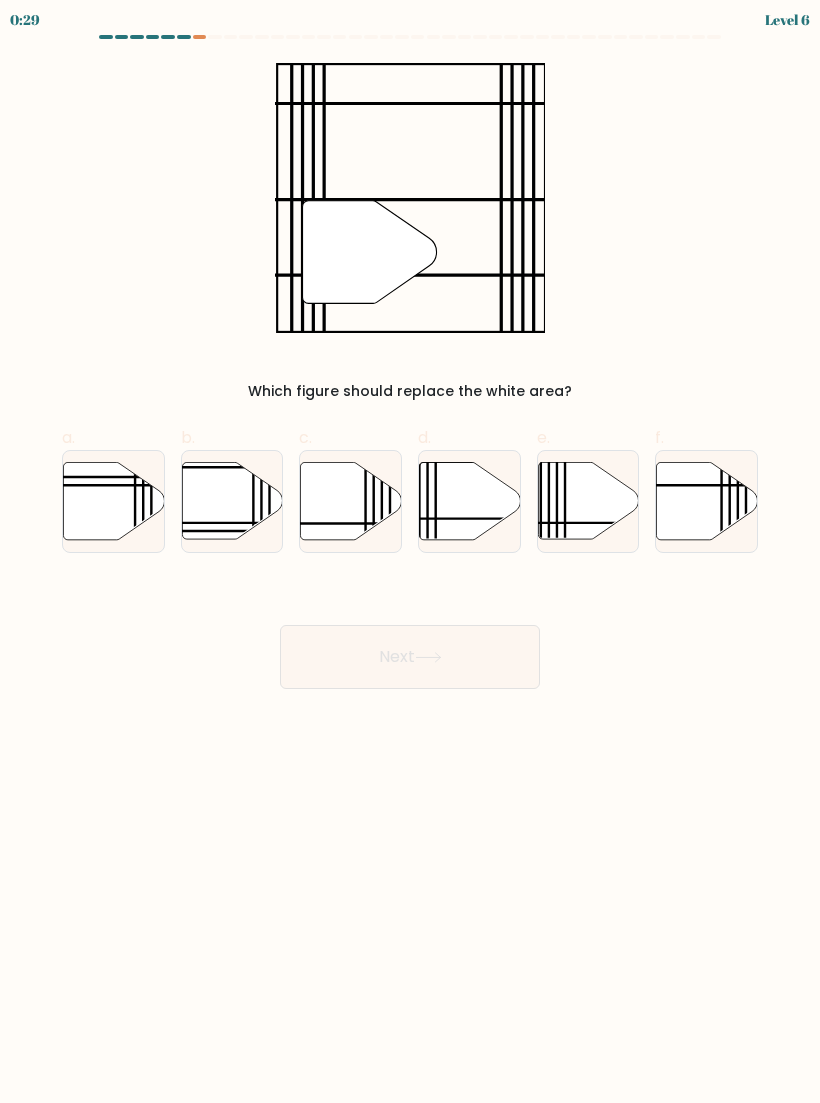 click at bounding box center (469, 500) 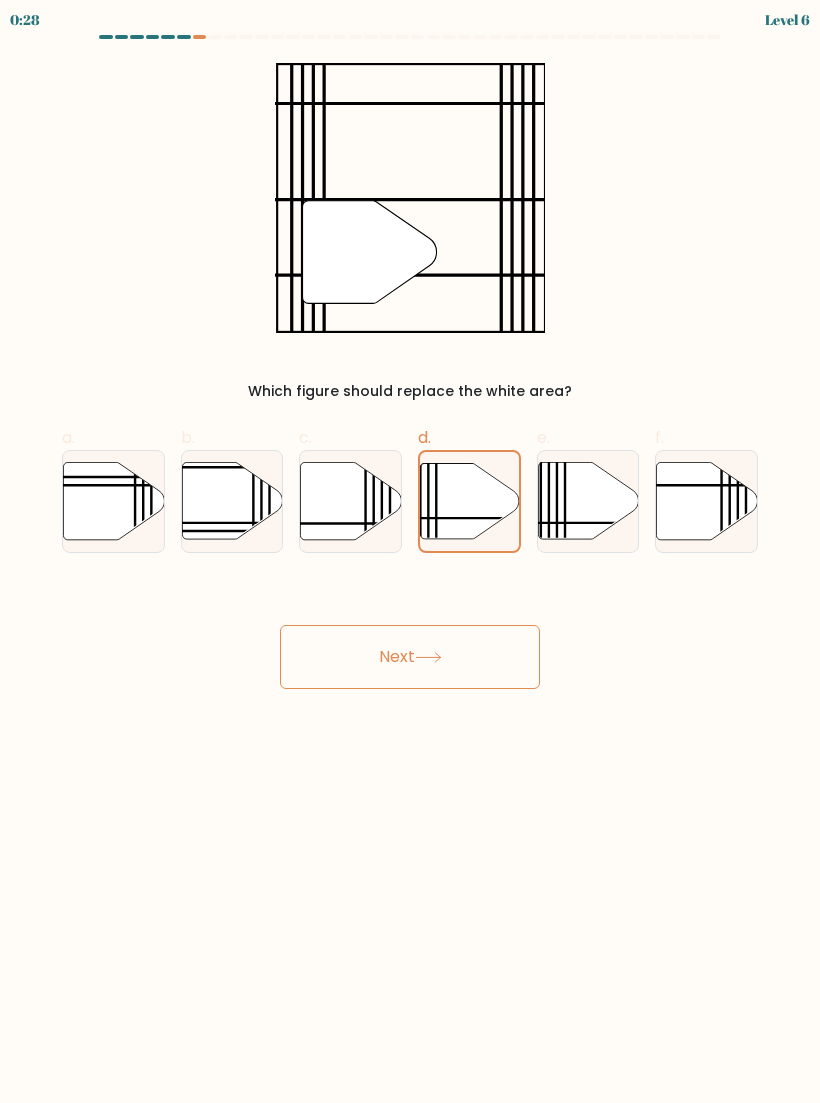 click on "Next" at bounding box center (410, 657) 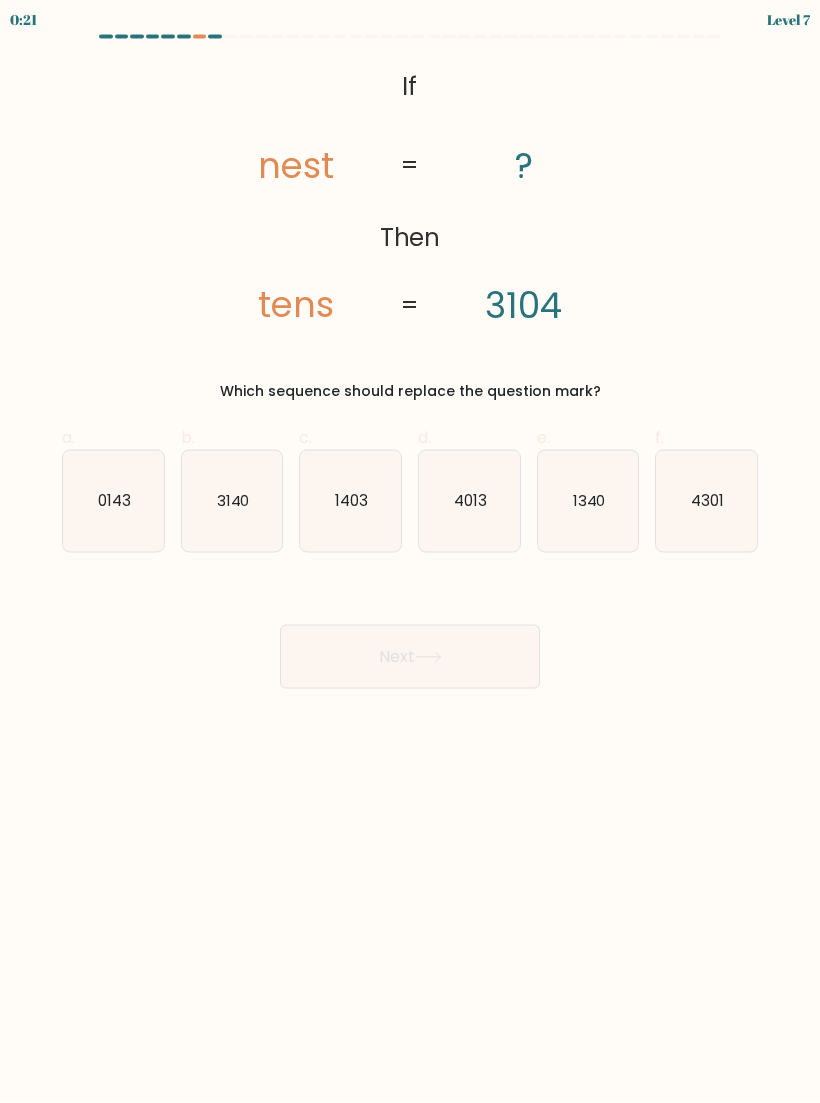 scroll, scrollTop: 0, scrollLeft: 0, axis: both 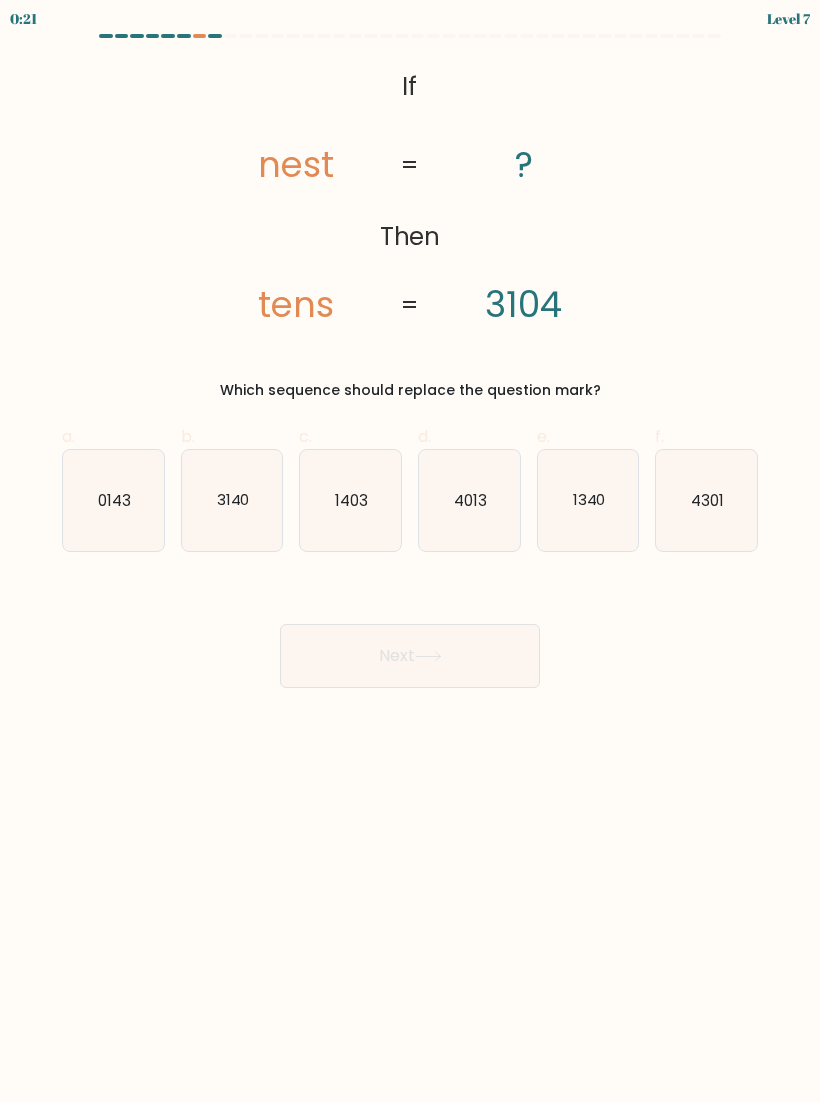 click on "0143" at bounding box center [113, 501] 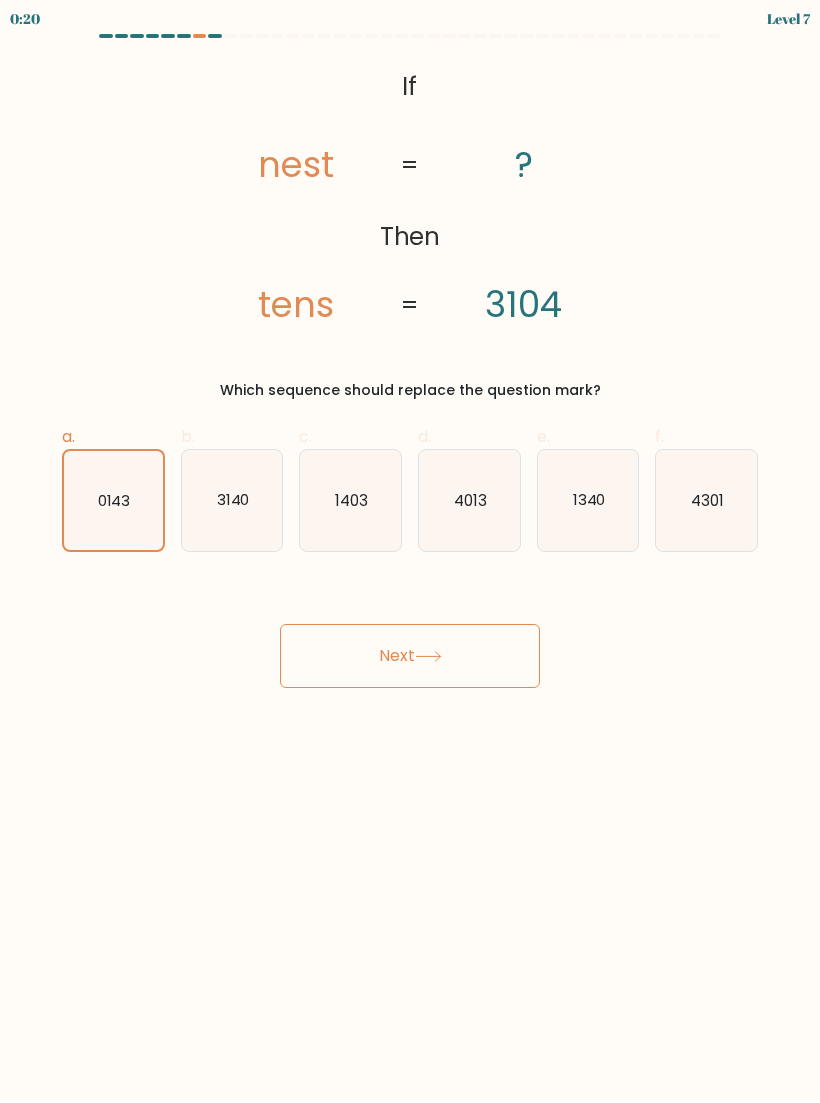 click on "Next" at bounding box center (410, 657) 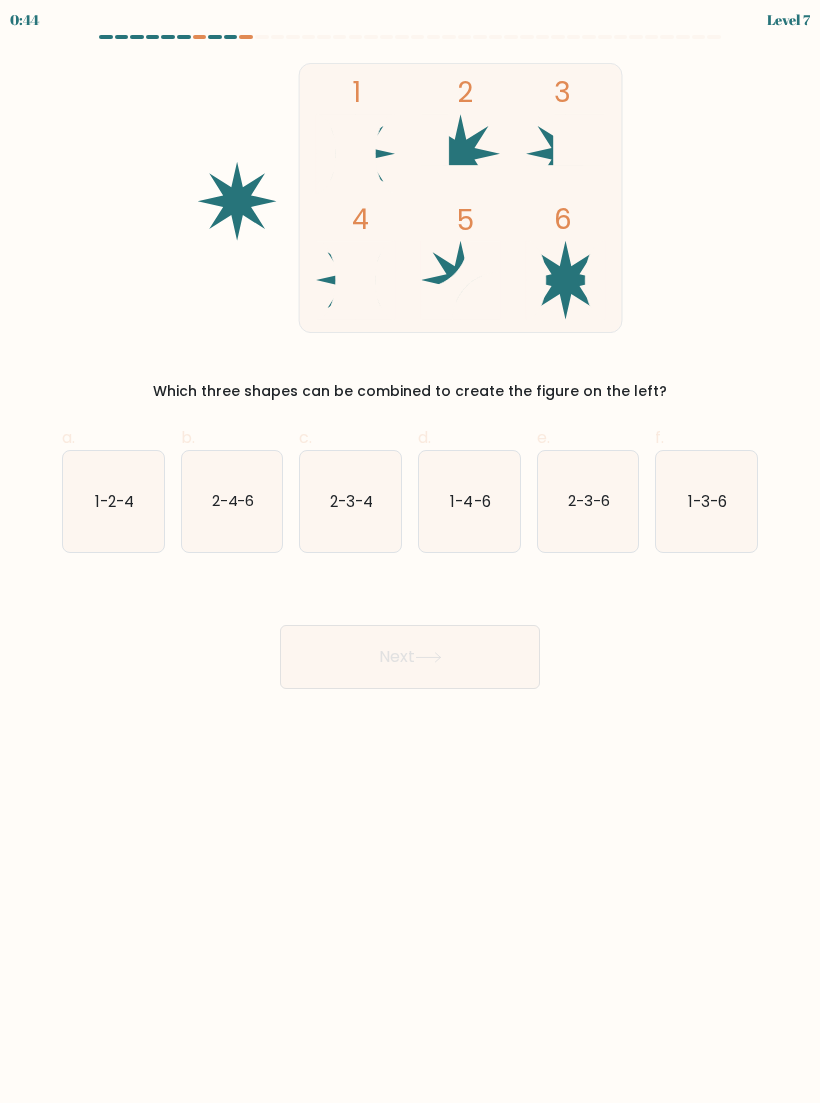 scroll, scrollTop: 0, scrollLeft: 0, axis: both 